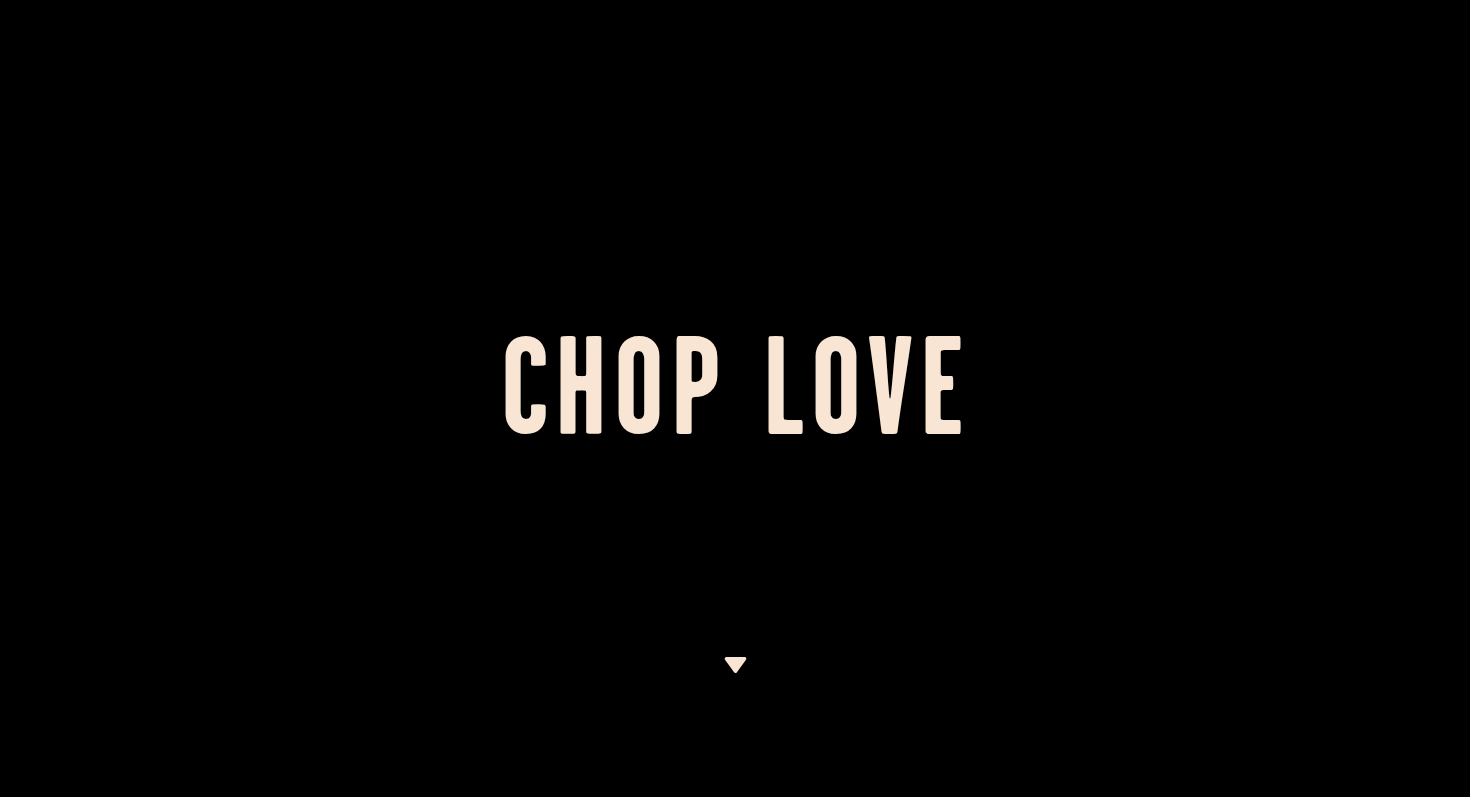 scroll, scrollTop: 0, scrollLeft: 0, axis: both 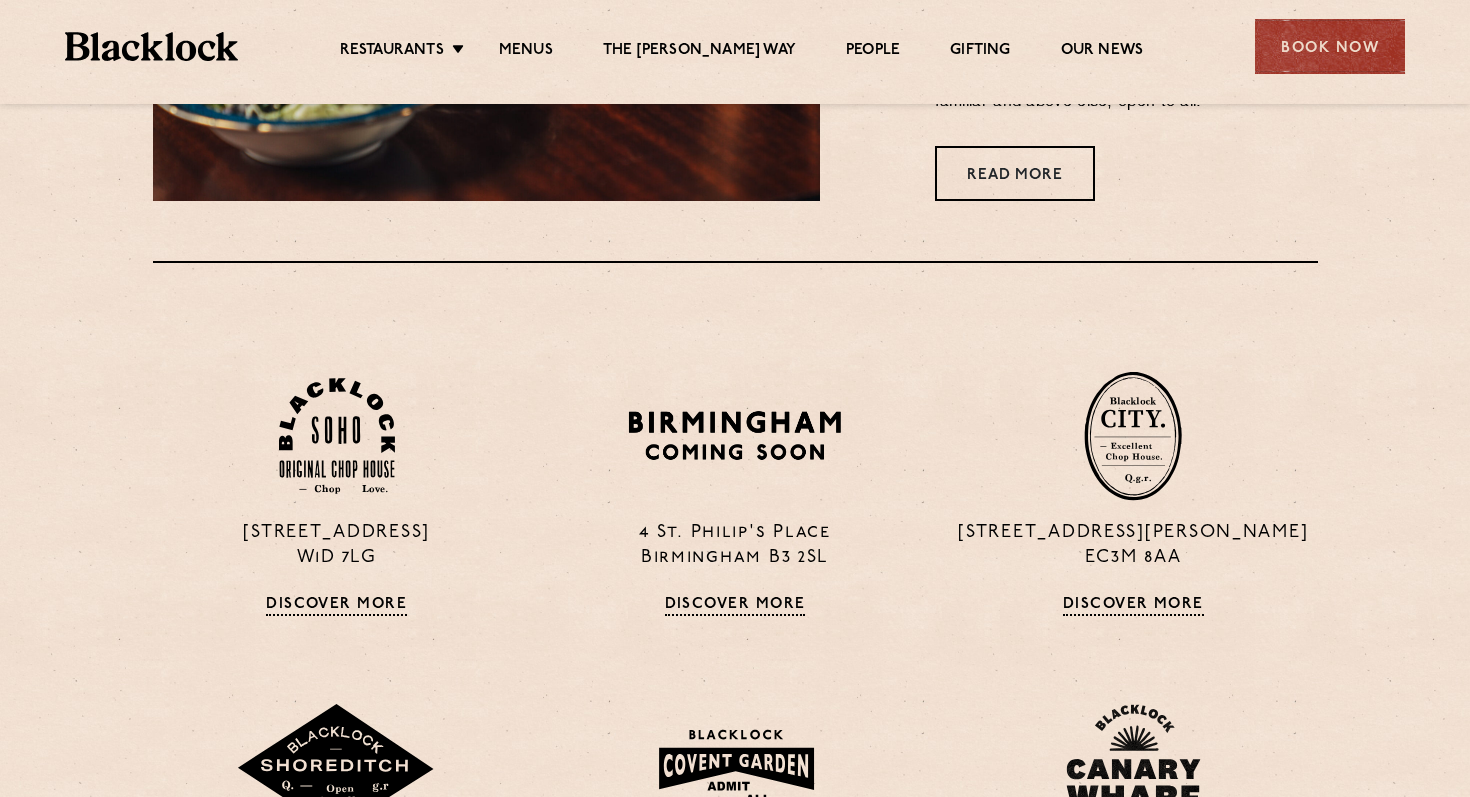 click at bounding box center [735, 292] 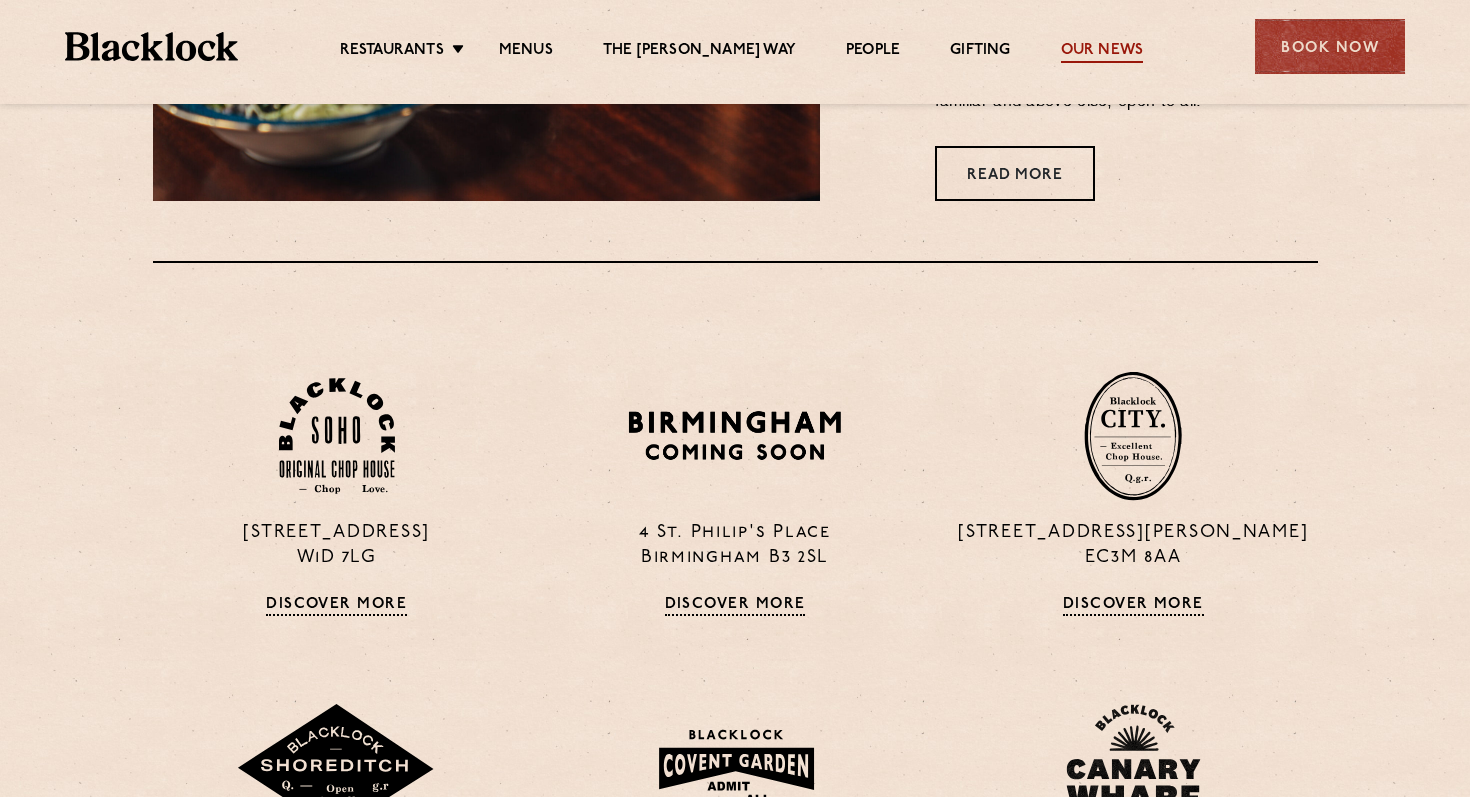 click on "Our News" at bounding box center (1102, 52) 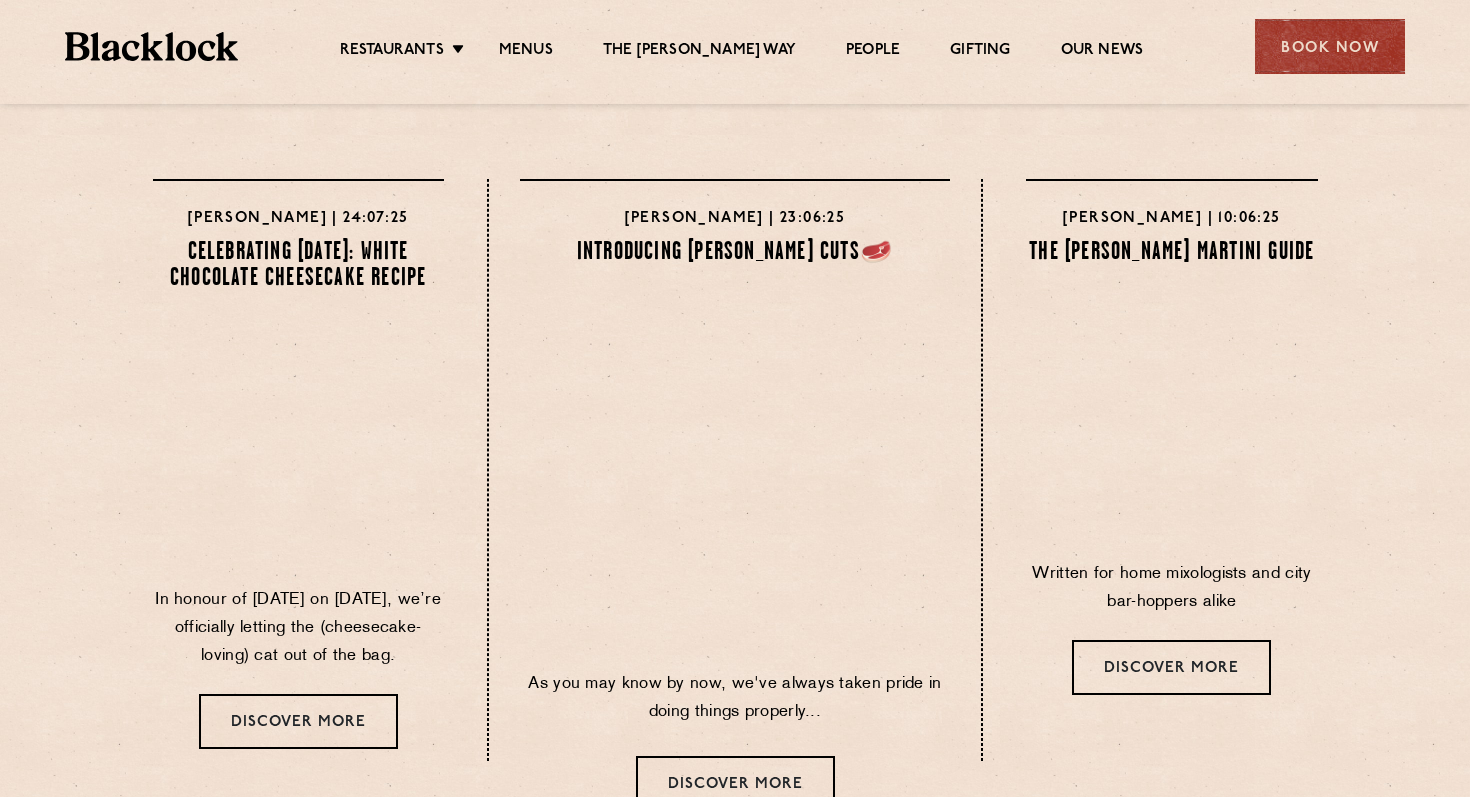 scroll, scrollTop: 0, scrollLeft: 0, axis: both 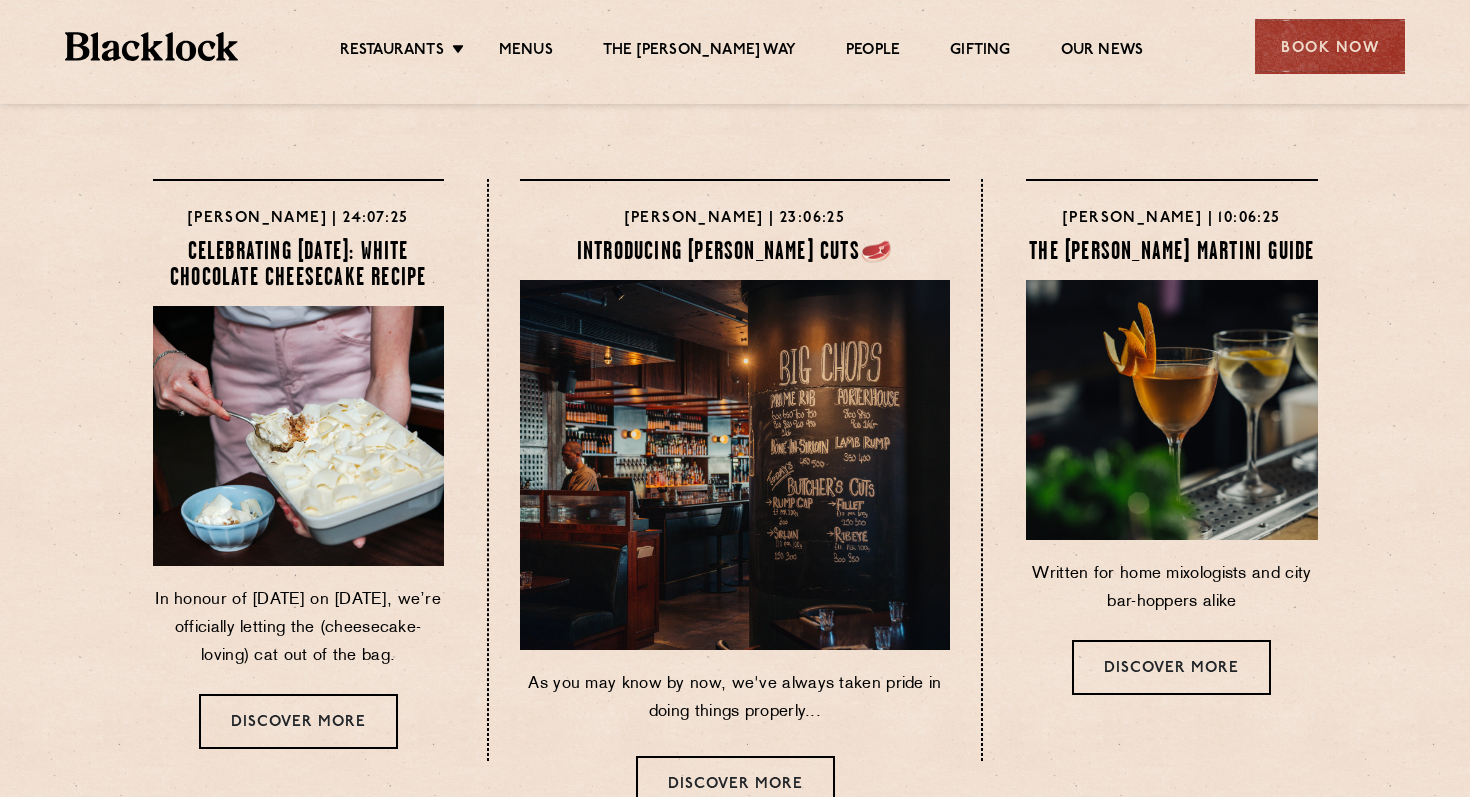 click on "Celebrating National Cheesecake Day: White Chocolate Cheesecake Recipe" at bounding box center (298, 266) 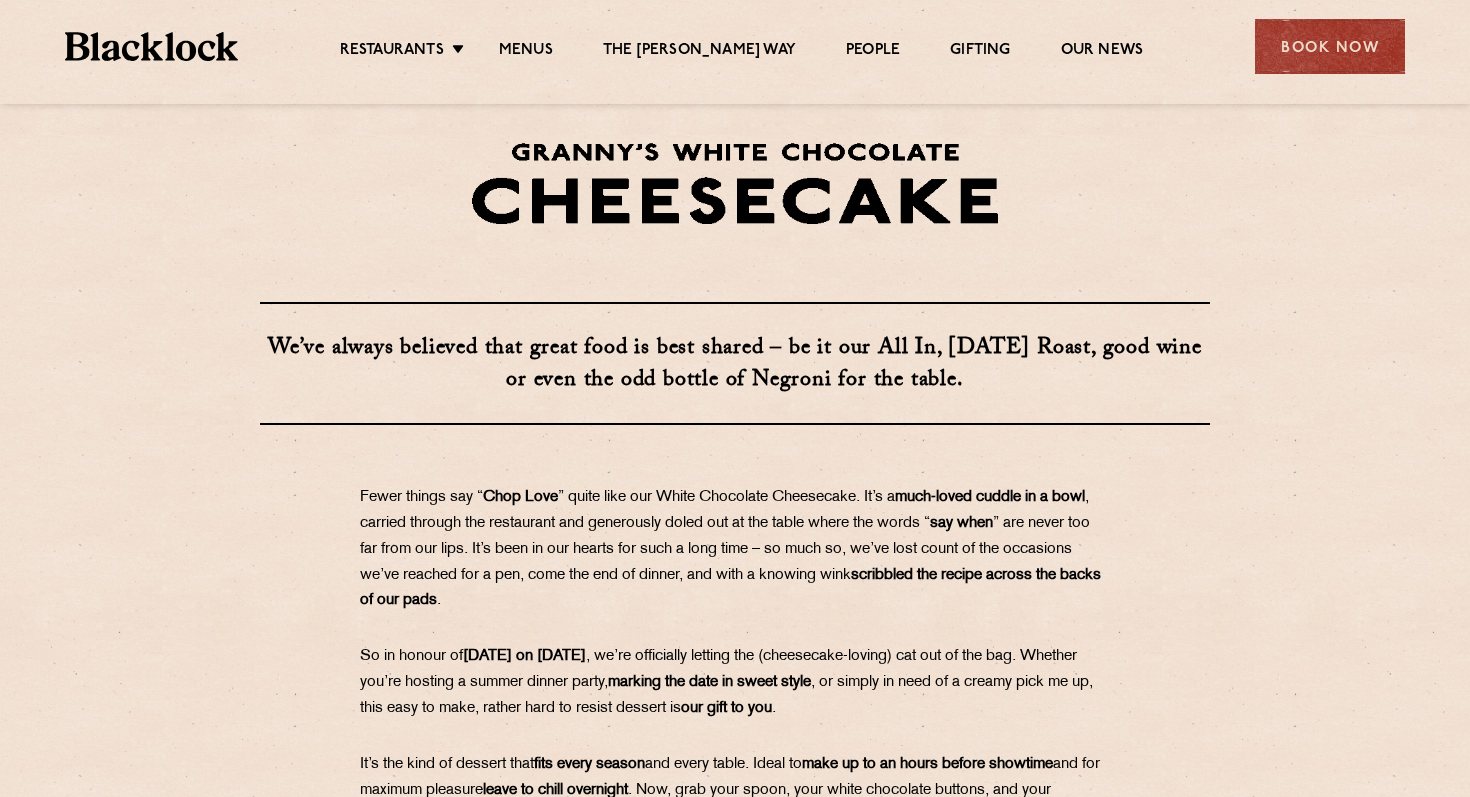 scroll, scrollTop: 0, scrollLeft: 0, axis: both 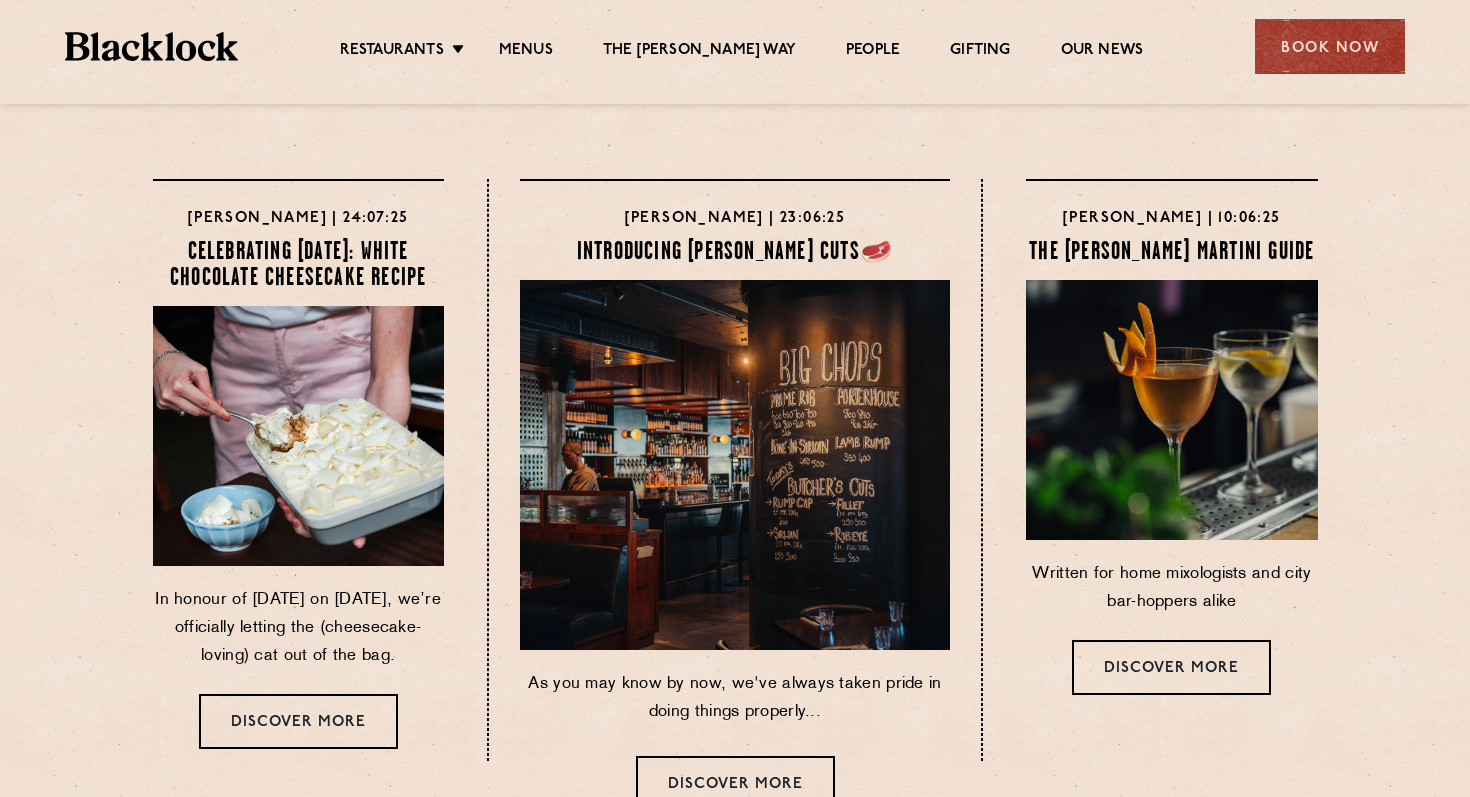 click on "Celebrating National Cheesecake Day: White Chocolate Cheesecake Recipe" at bounding box center [298, 266] 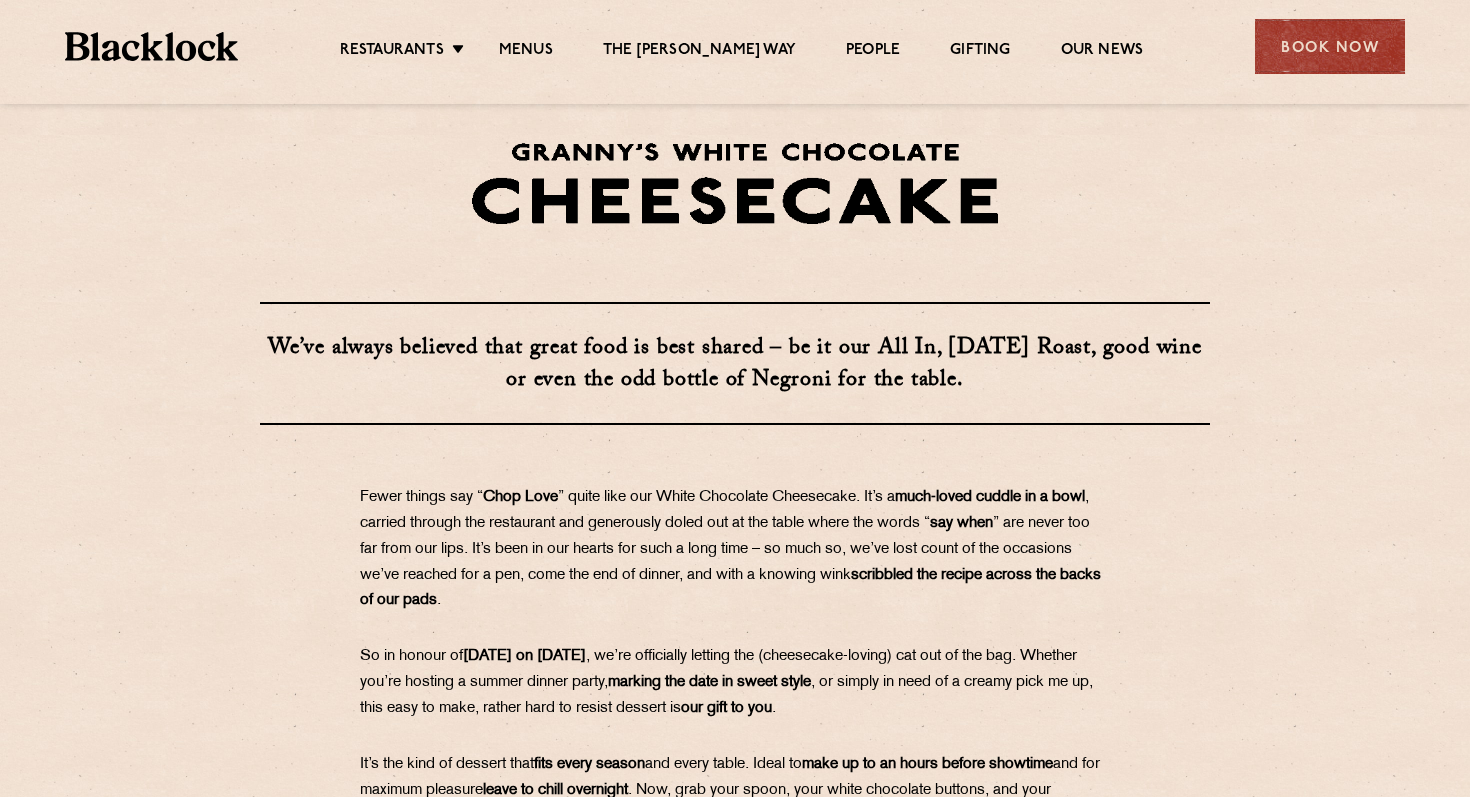 scroll, scrollTop: 0, scrollLeft: 0, axis: both 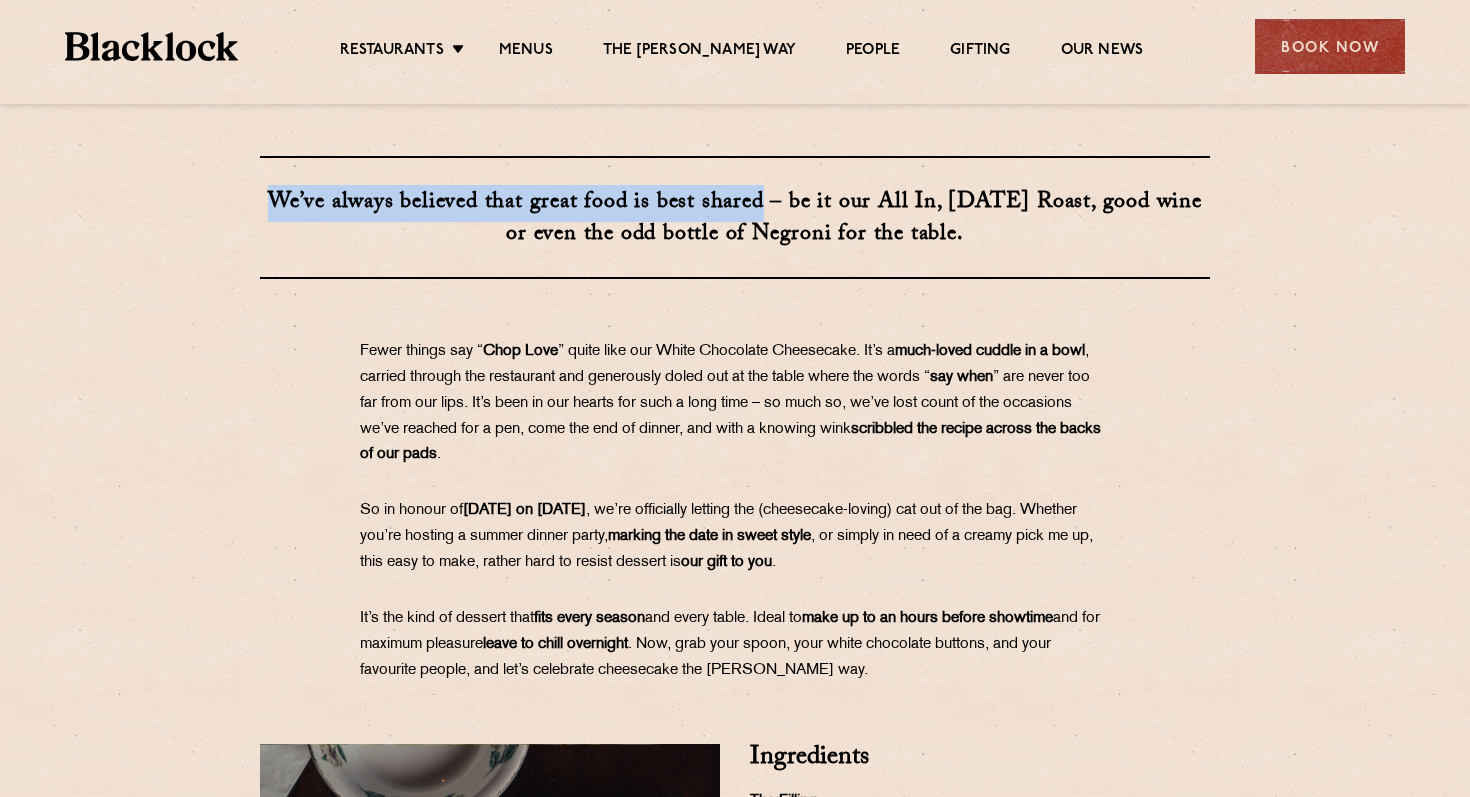 drag, startPoint x: 264, startPoint y: 196, endPoint x: 758, endPoint y: 196, distance: 494 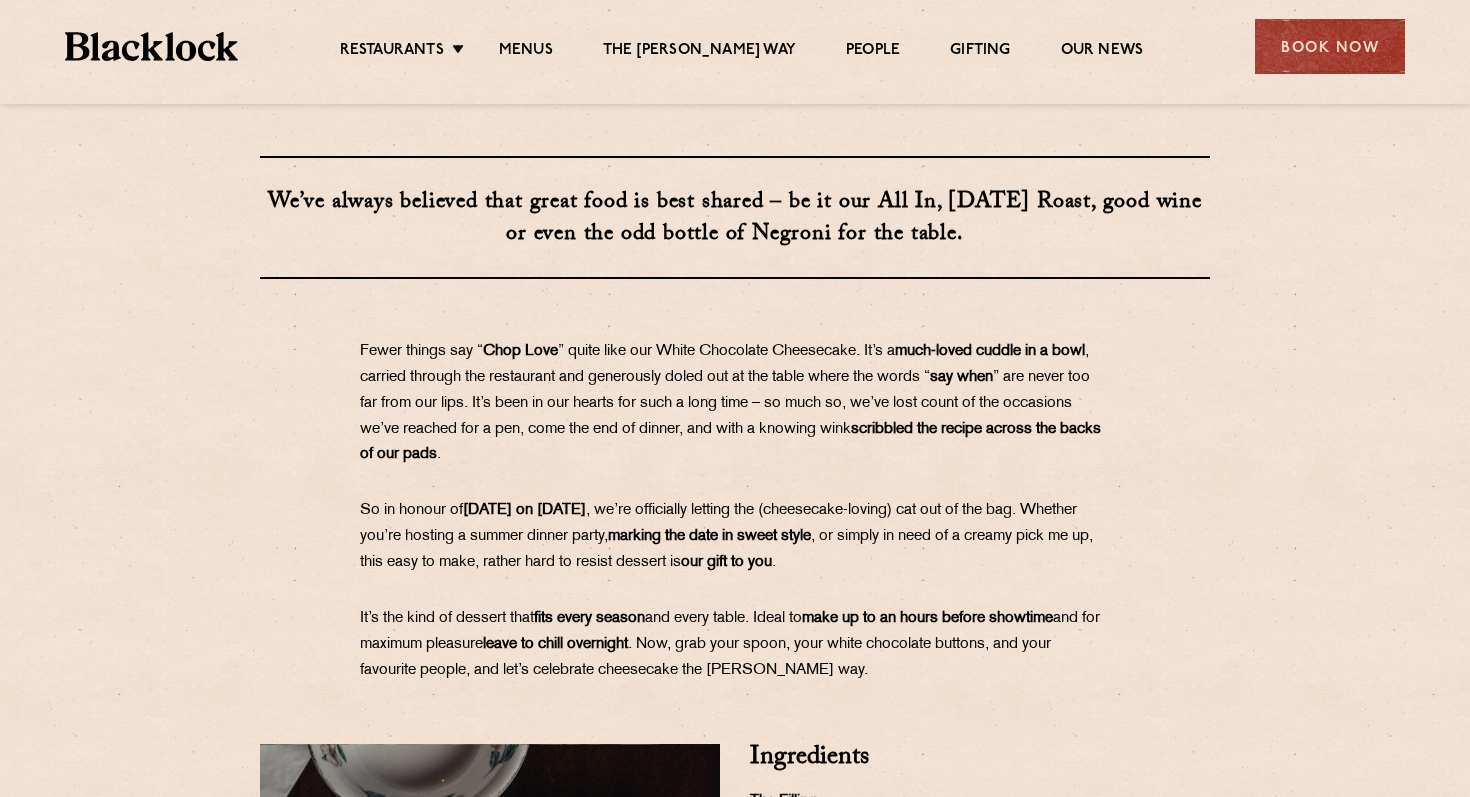 click on "Fewer things say “ Chop Love ” quite like our White Chocolate Cheesecake. It’s a  much-loved cuddle in a bowl , carried through the restaurant and generously doled out at the table where the words “ say when ” are never too far from our lips. It’s been in our hearts for such a long time – so much so, we’ve lost count of the occasions we’ve reached for a pen, come the end of dinner, and with a knowing wink  scribbled the recipe across the backs of our pads ." at bounding box center (735, 403) 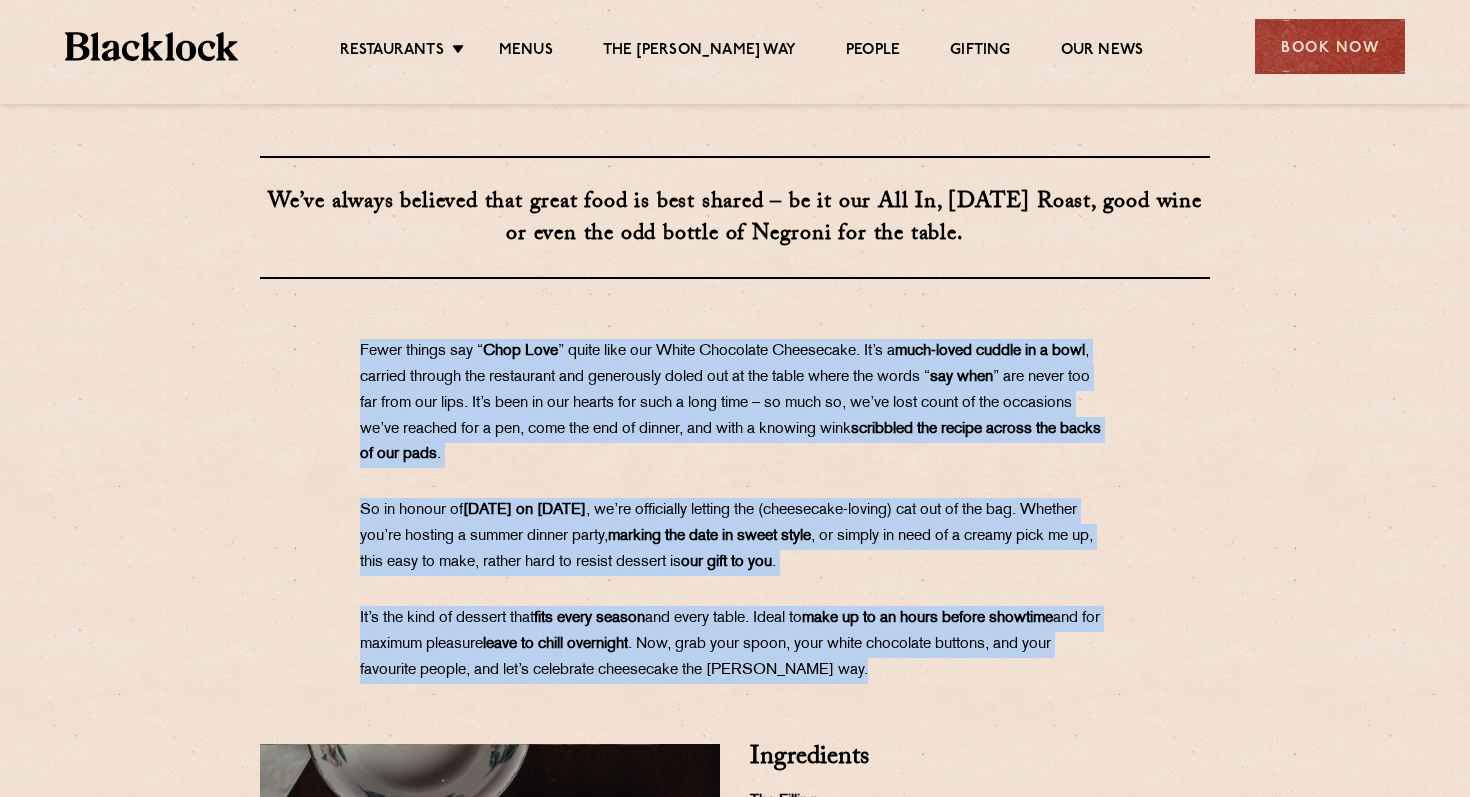 drag, startPoint x: 361, startPoint y: 350, endPoint x: 861, endPoint y: 685, distance: 601.8513 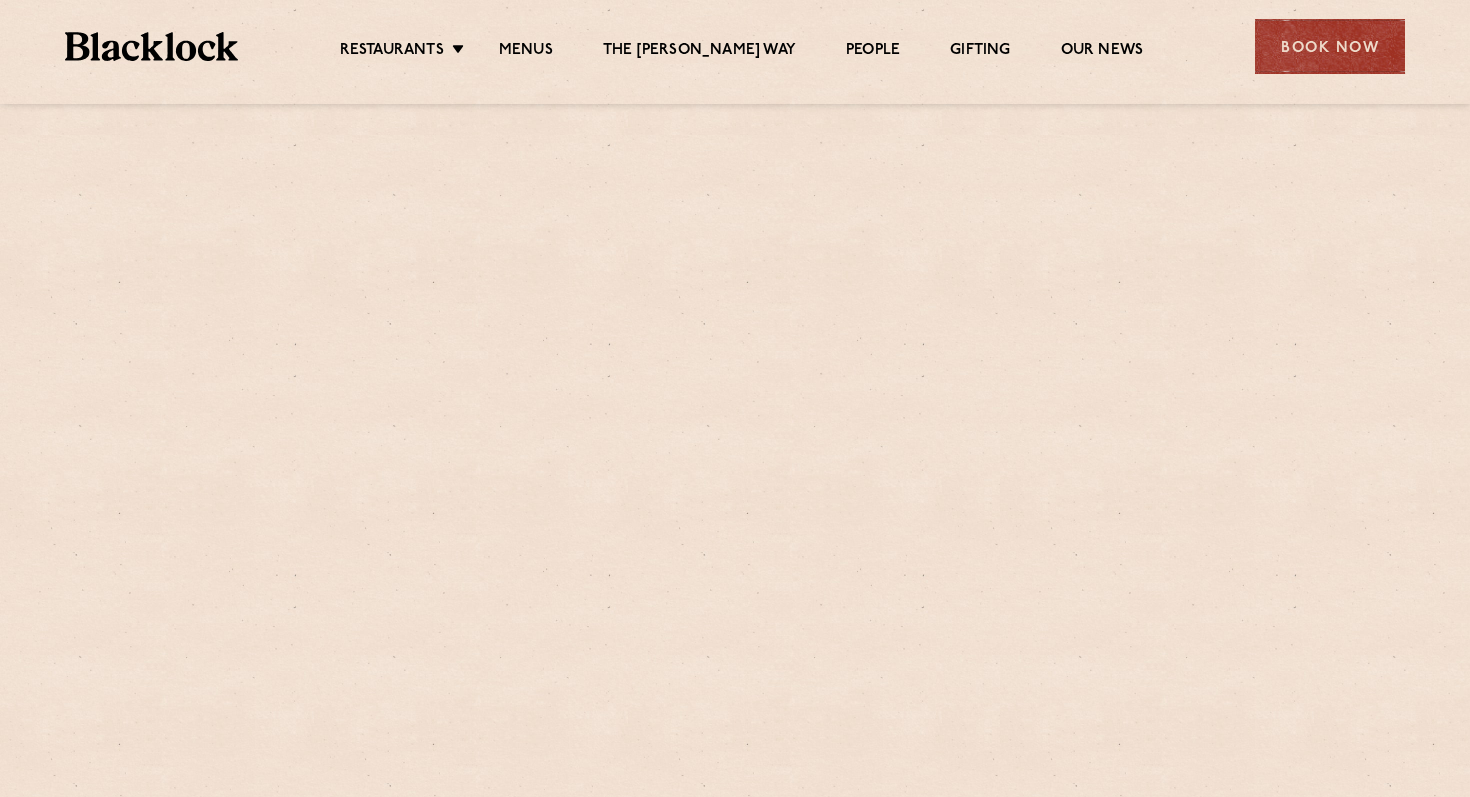 scroll, scrollTop: 0, scrollLeft: 0, axis: both 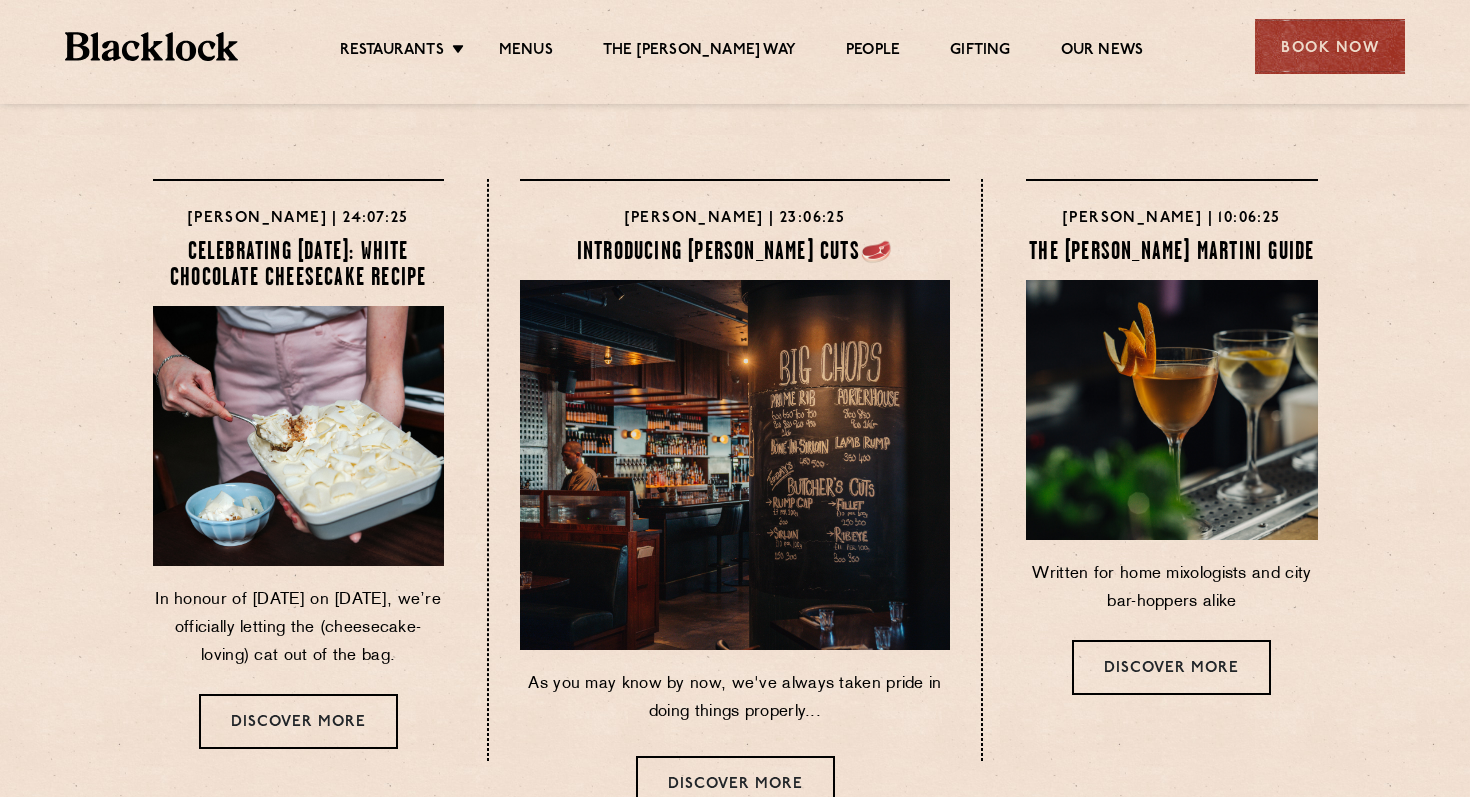 copy on "In honour of [DATE] on [DATE], we’re officially letting the (cheesecake-loving) cat out of the bag." 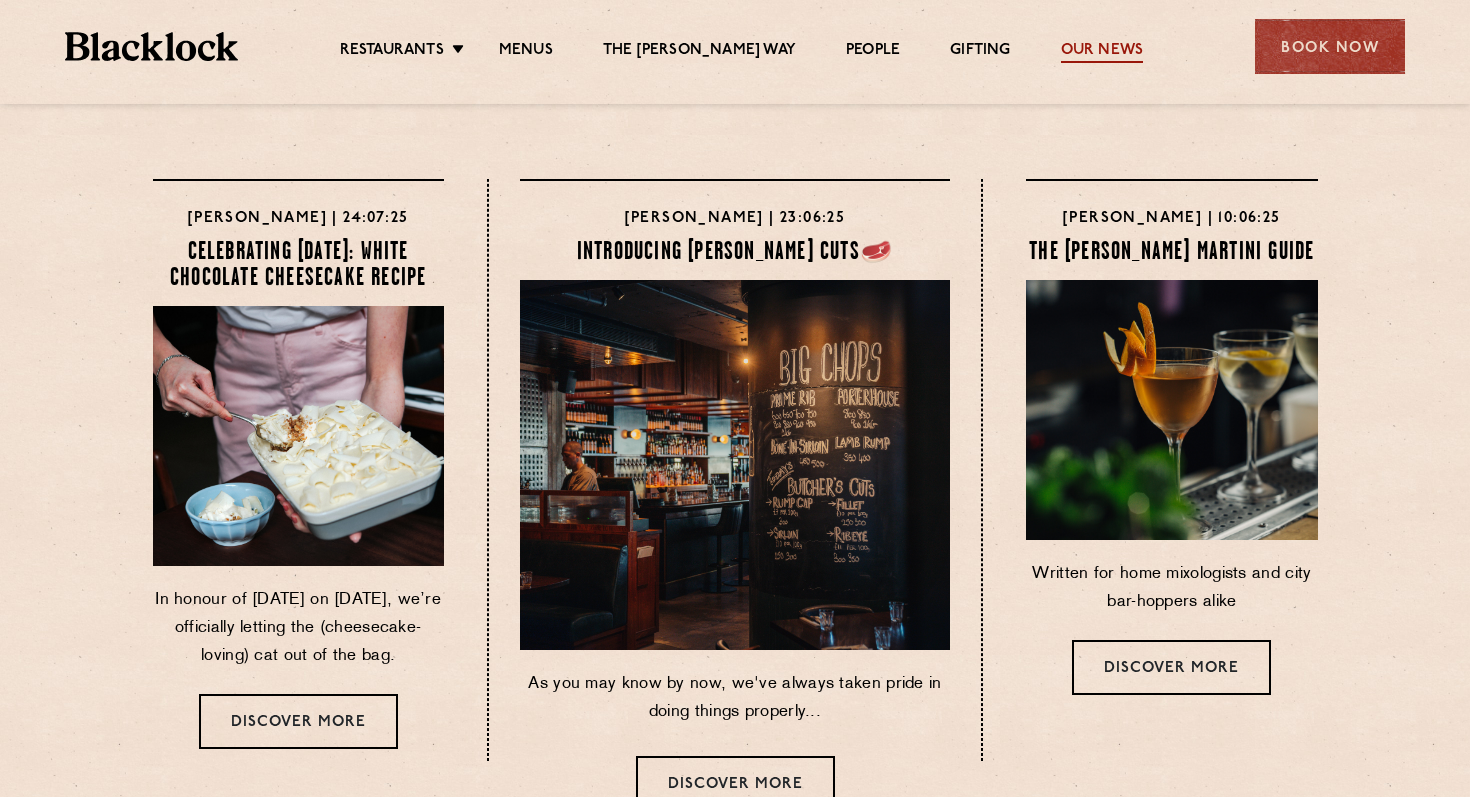 click on "Our News" at bounding box center [1102, 52] 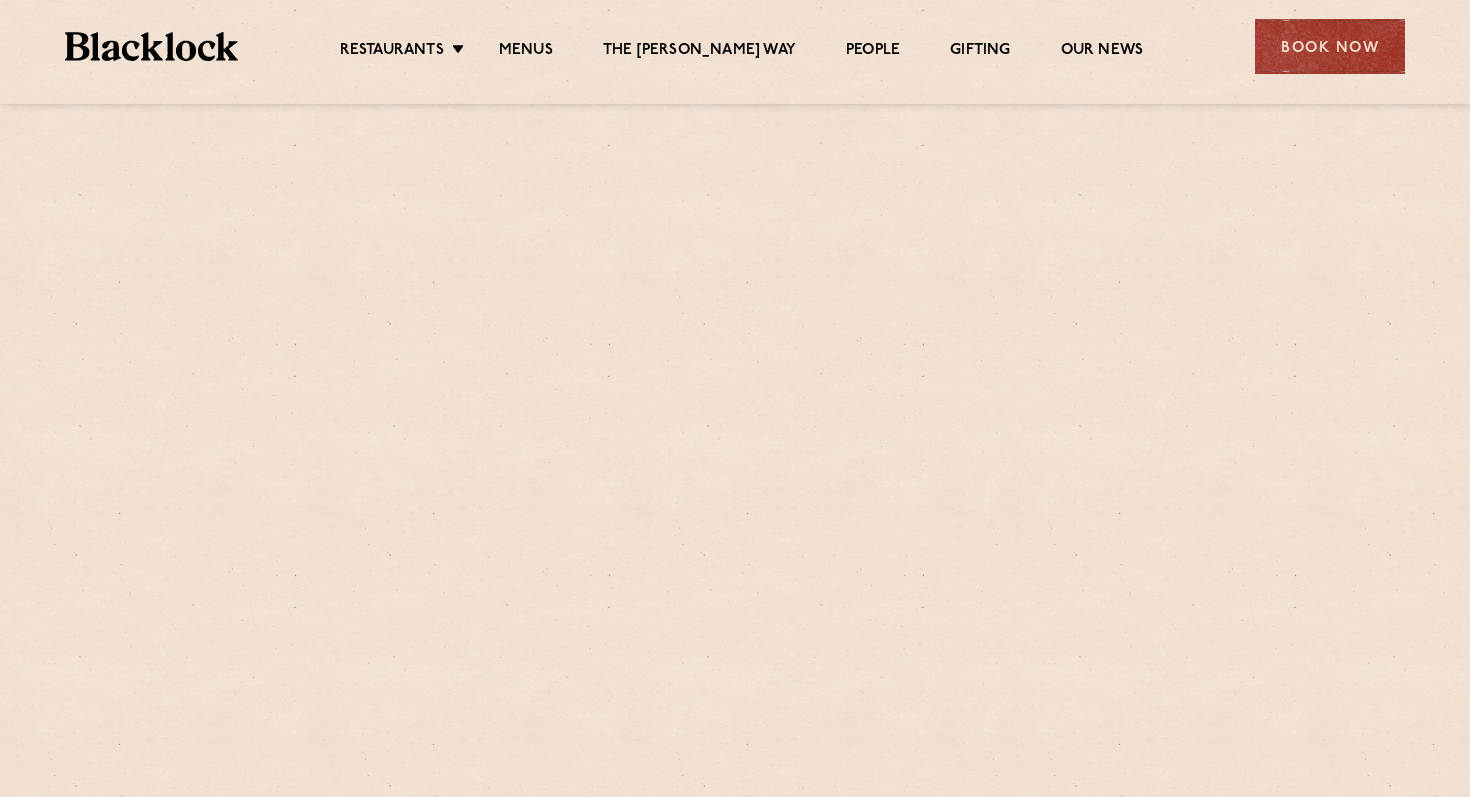 scroll, scrollTop: 0, scrollLeft: 0, axis: both 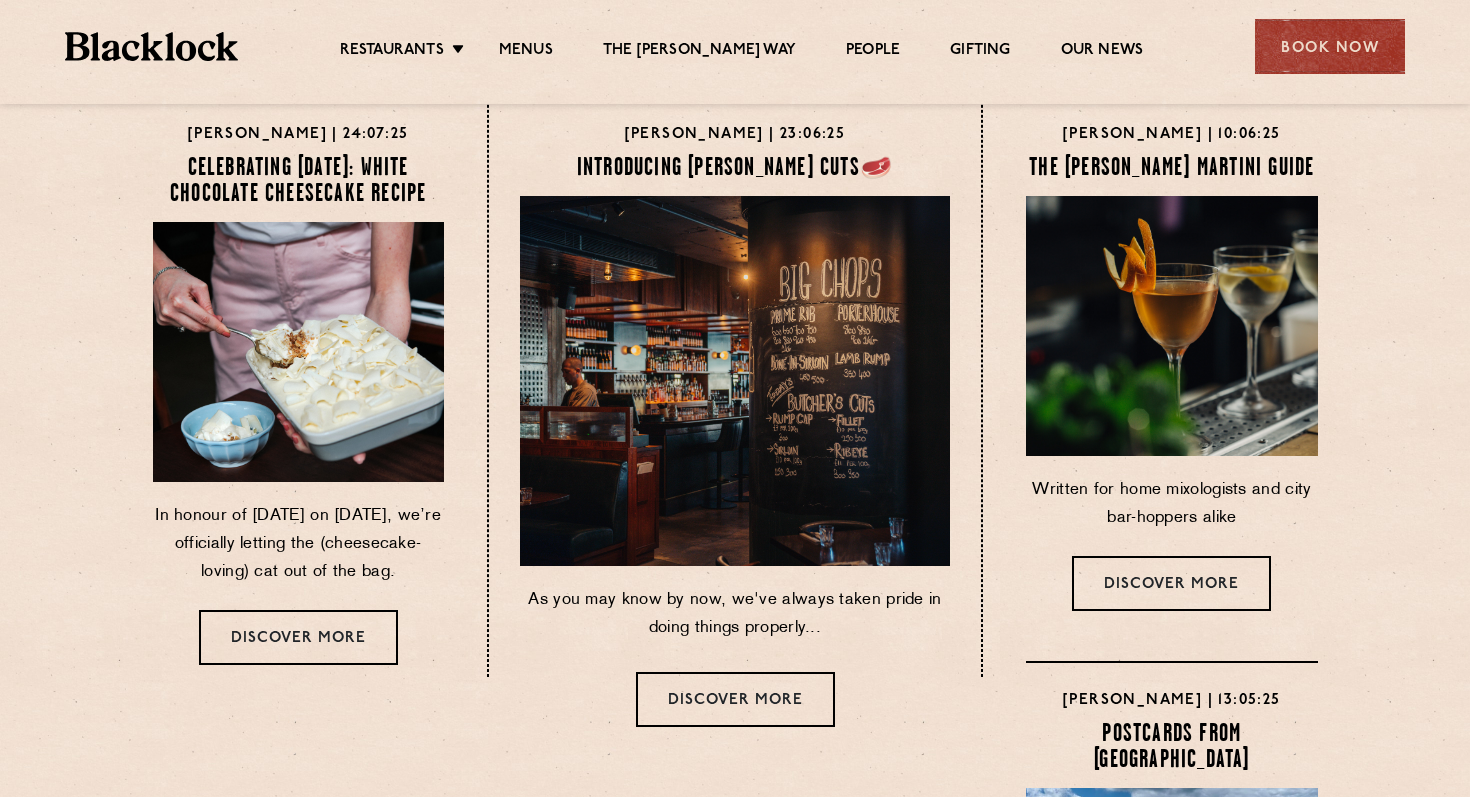 click on "In honour of [DATE] on [DATE], we’re officially letting the (cheesecake-loving) cat out of the bag." at bounding box center [298, 544] 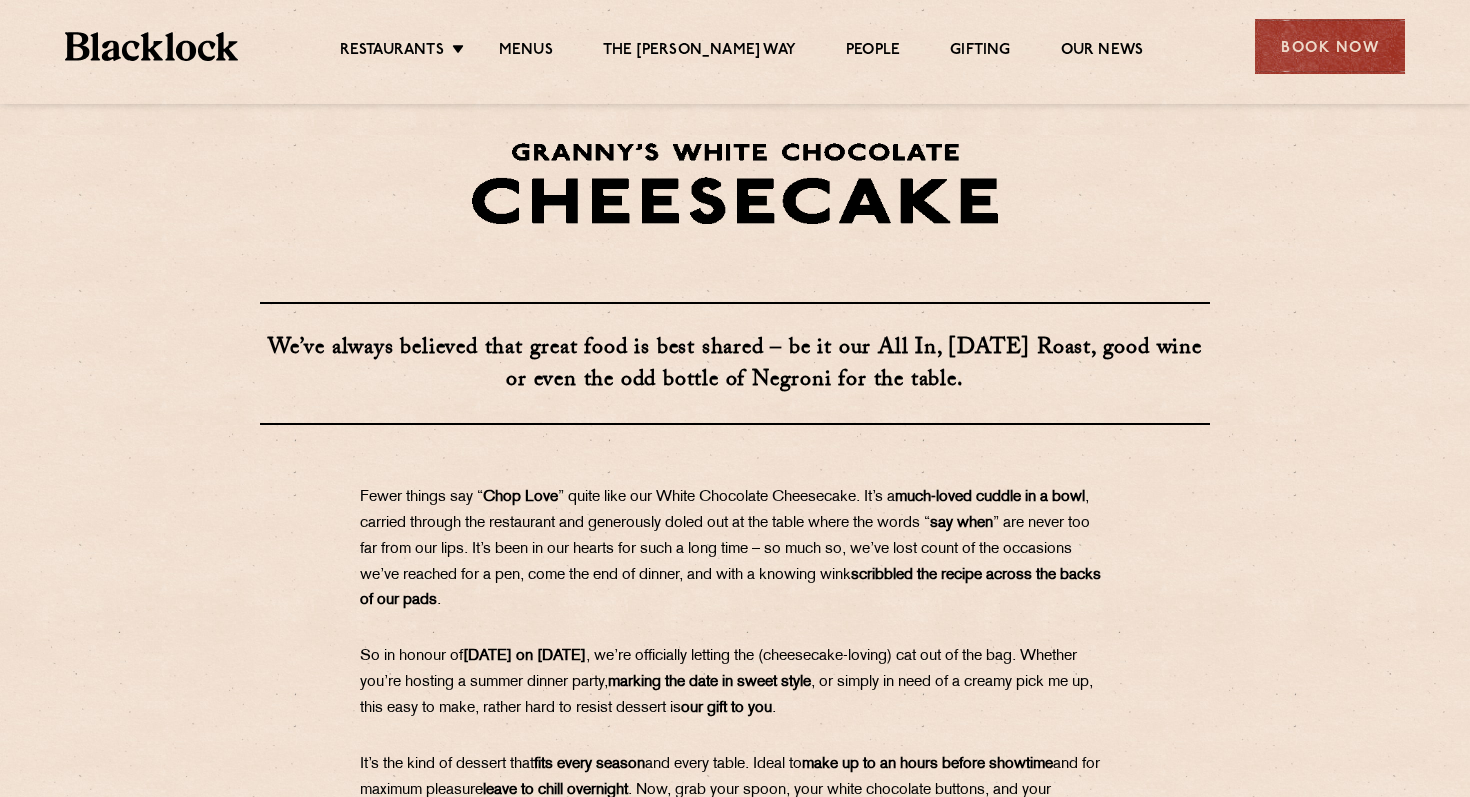 scroll, scrollTop: 0, scrollLeft: 0, axis: both 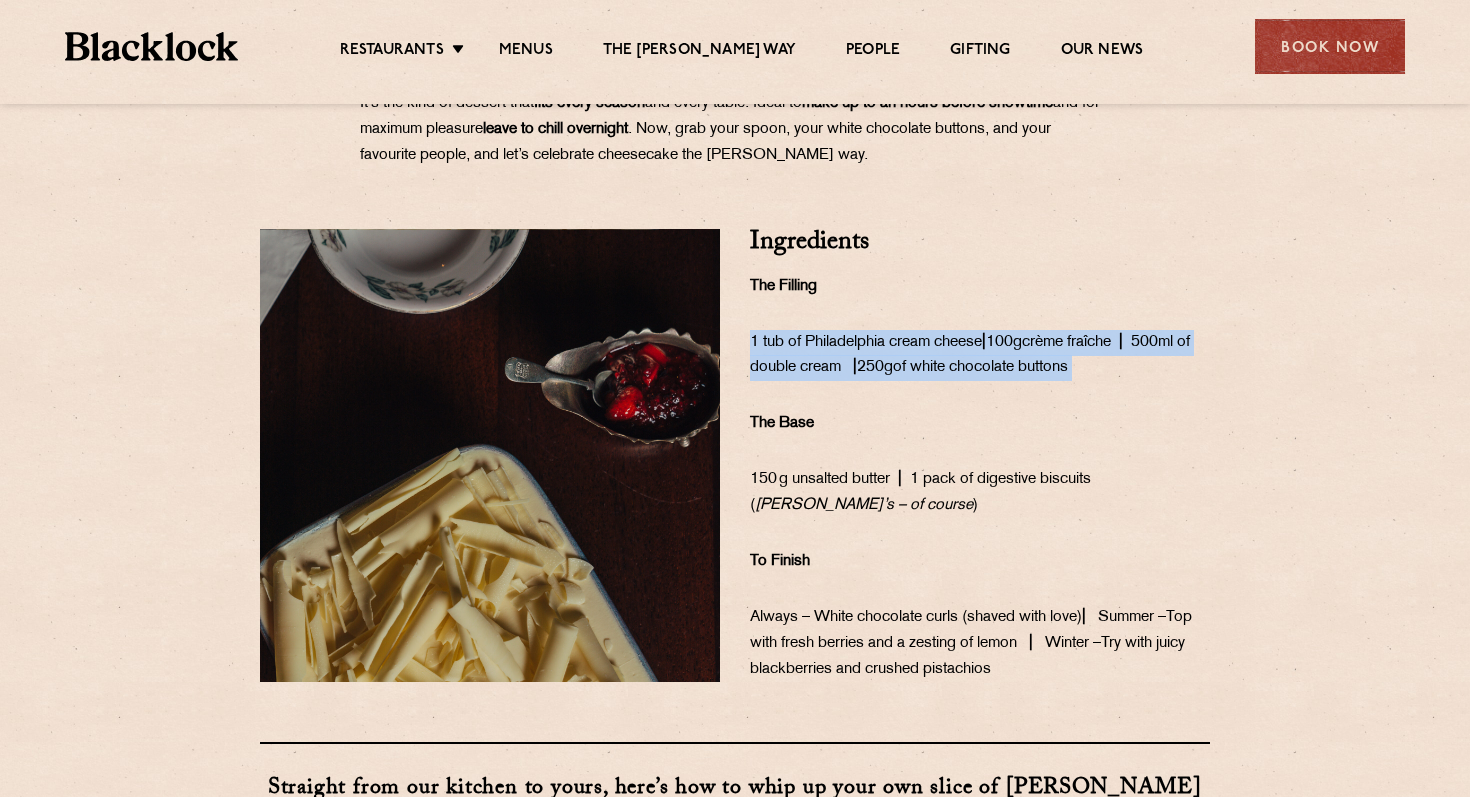 drag, startPoint x: 1166, startPoint y: 364, endPoint x: 743, endPoint y: 343, distance: 423.52097 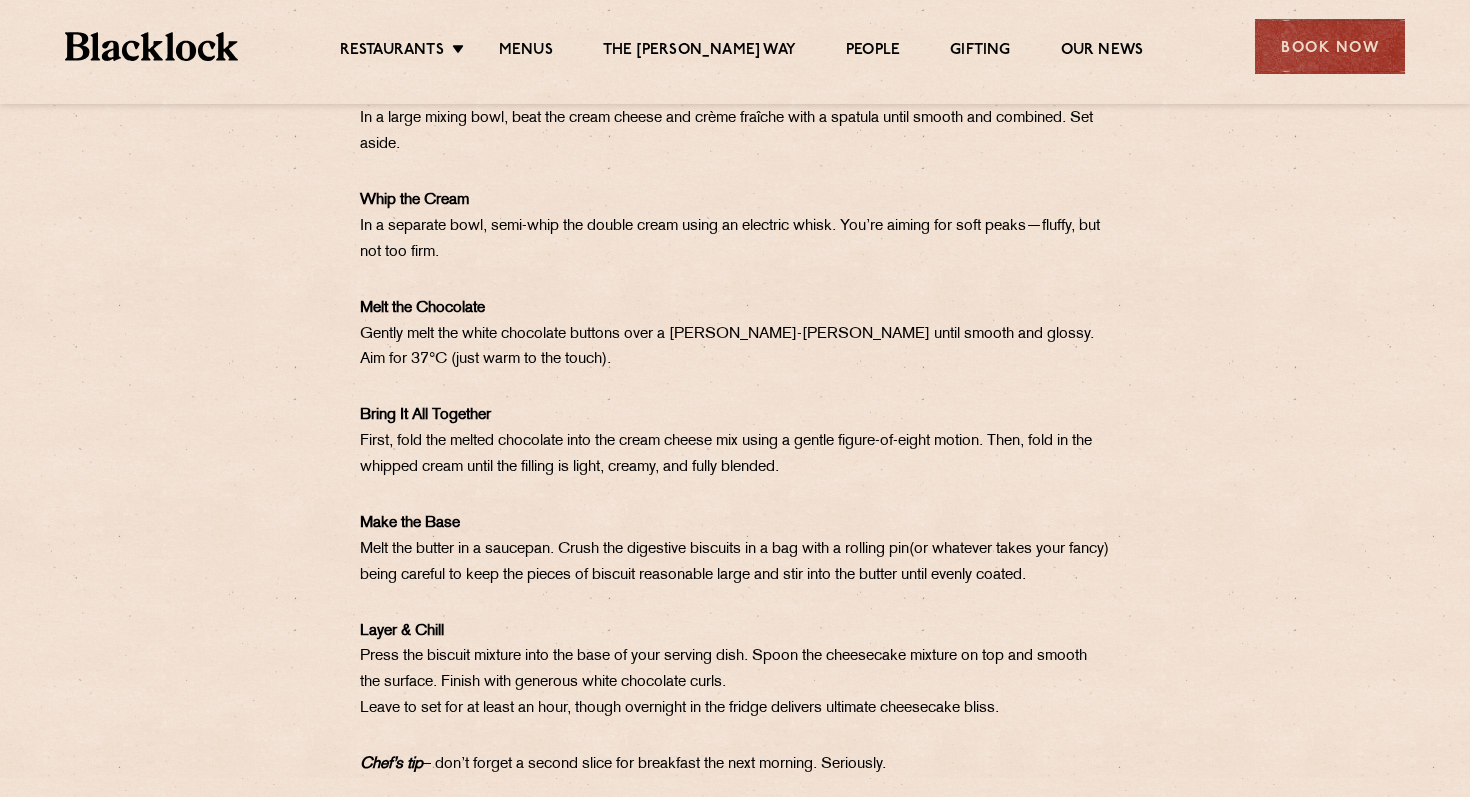 scroll, scrollTop: 1485, scrollLeft: 0, axis: vertical 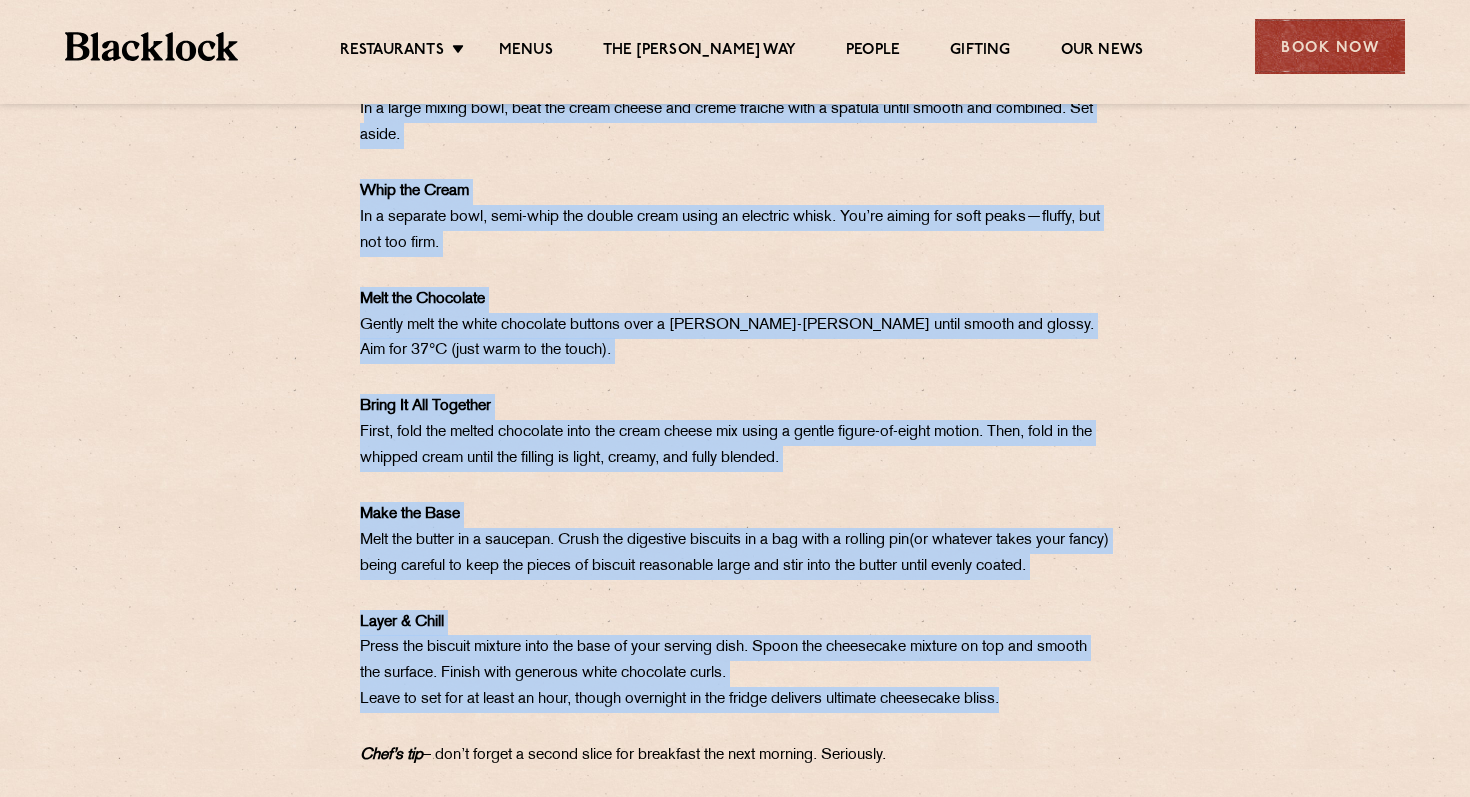 drag, startPoint x: 1044, startPoint y: 699, endPoint x: 355, endPoint y: 114, distance: 903.85065 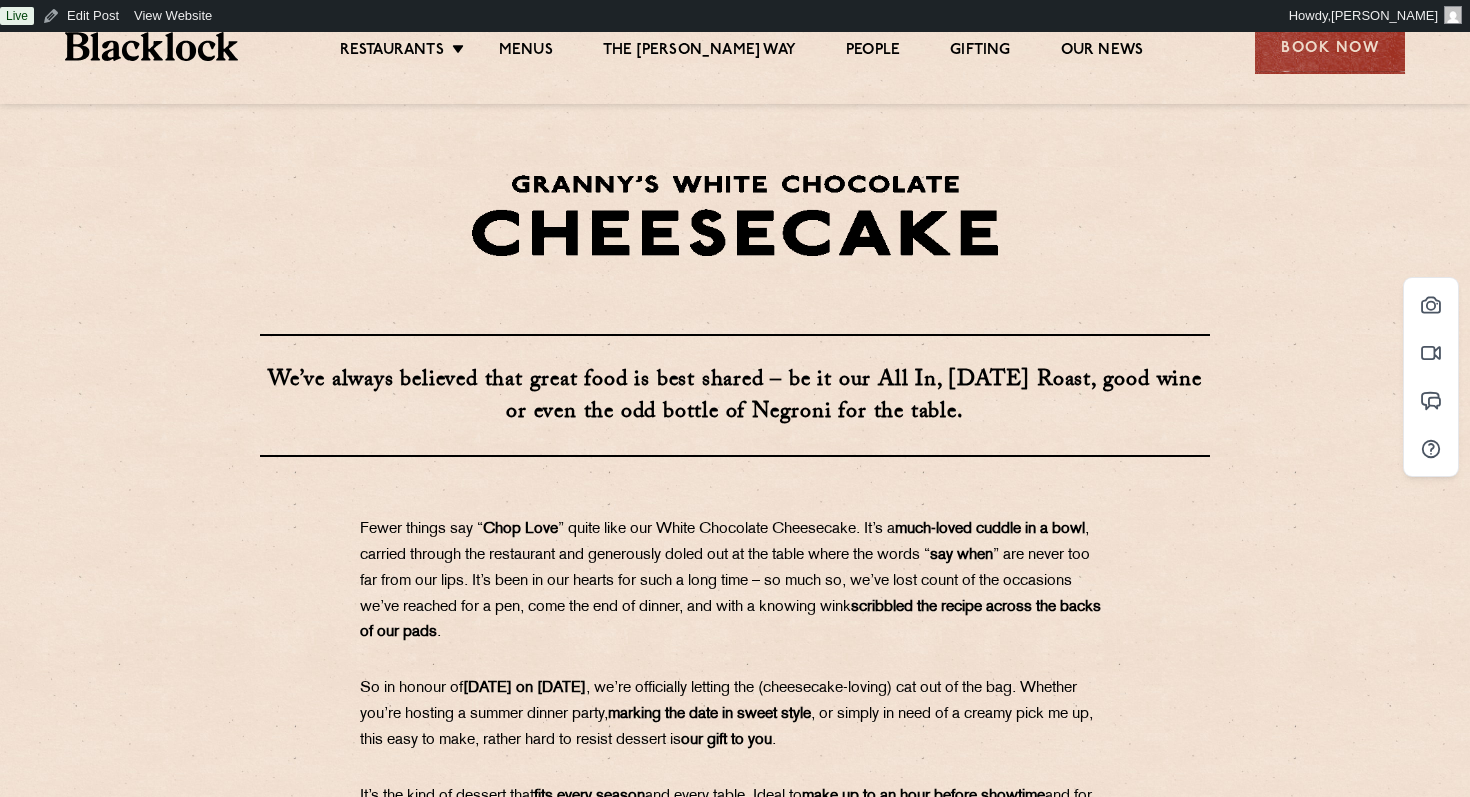 scroll, scrollTop: 0, scrollLeft: 0, axis: both 